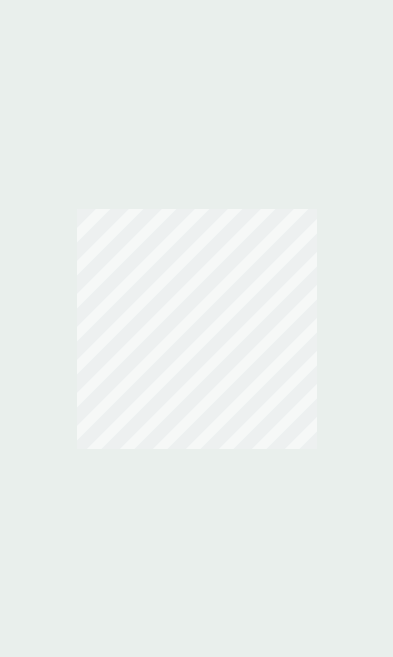 scroll, scrollTop: 0, scrollLeft: 0, axis: both 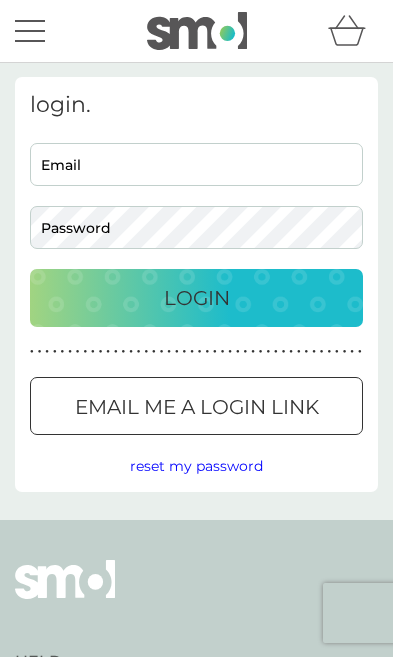 click on "Email" at bounding box center (196, 164) 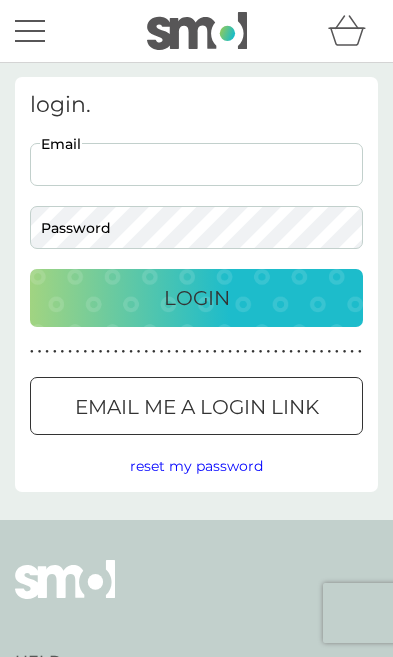 type on "[PERSON_NAME][EMAIL_ADDRESS][DOMAIN_NAME]" 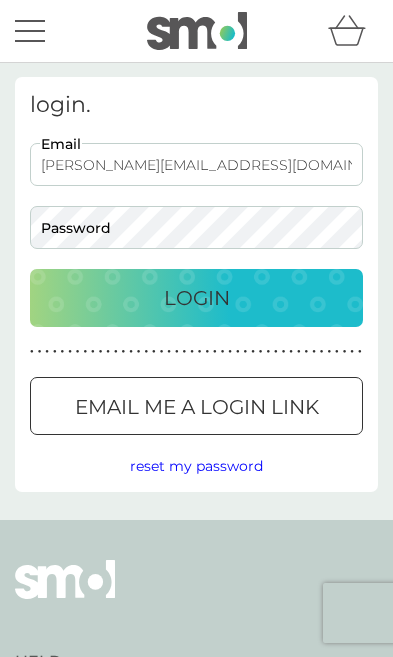 click on "Login" at bounding box center [196, 298] 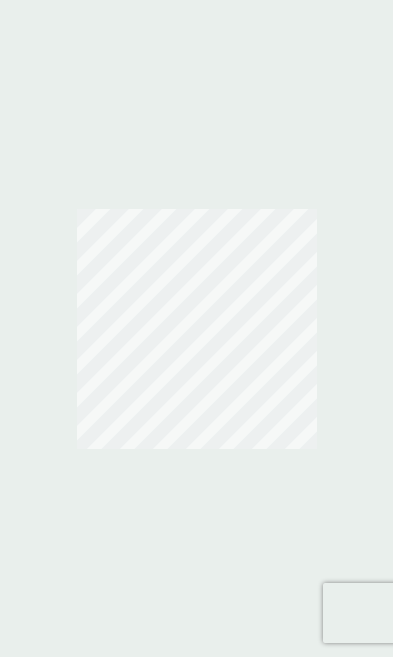 scroll, scrollTop: 0, scrollLeft: 0, axis: both 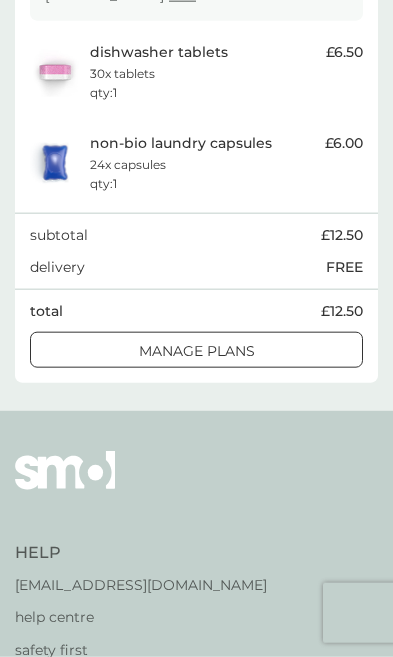 click on "manage plans" at bounding box center (196, 351) 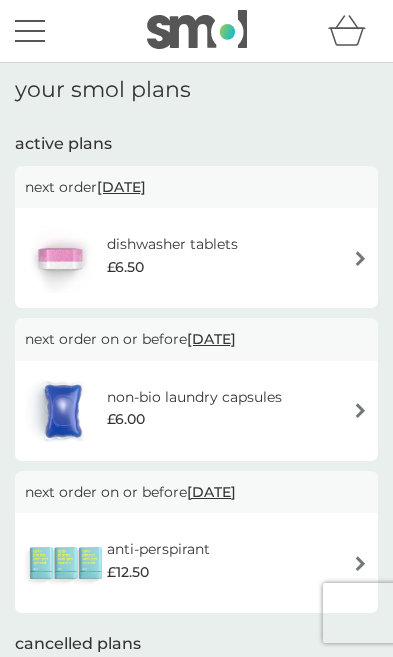 scroll, scrollTop: 33, scrollLeft: 0, axis: vertical 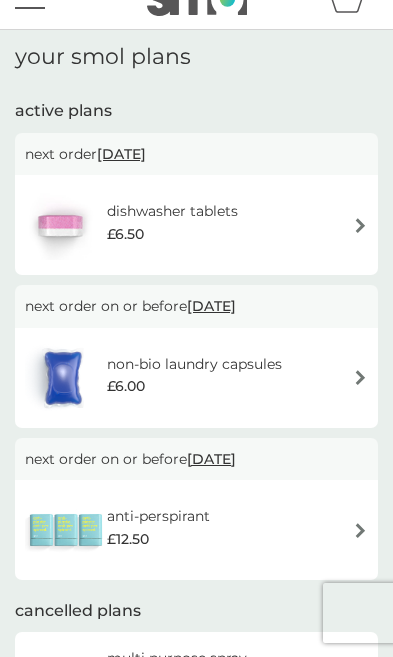 click on "anti-perspirant £12.50" at bounding box center (196, 530) 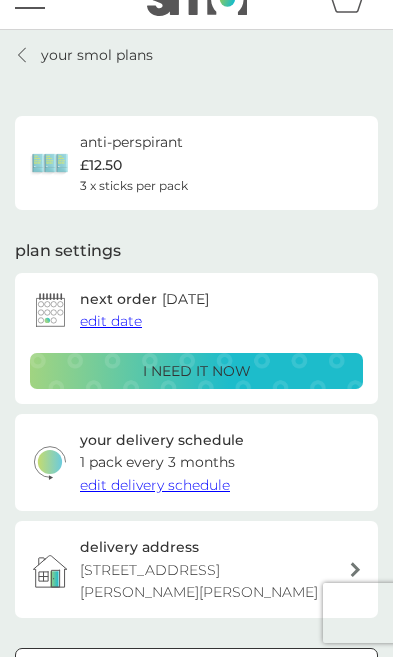 scroll, scrollTop: 0, scrollLeft: 0, axis: both 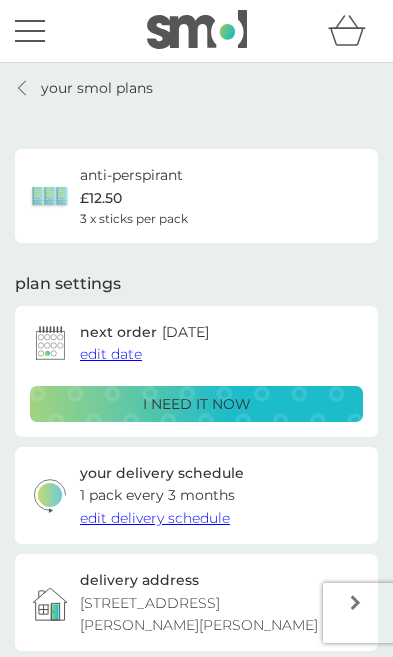 click on "edit date" at bounding box center (111, 354) 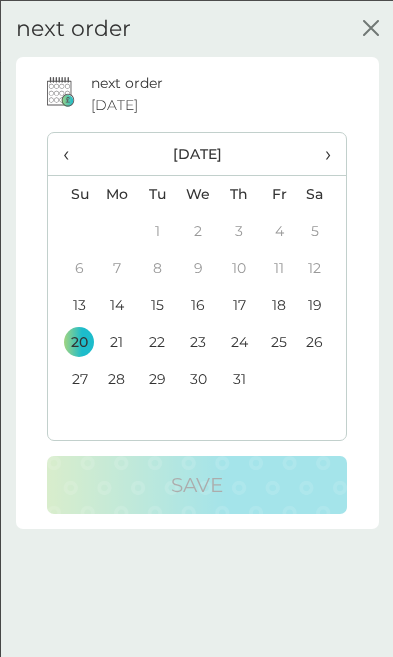 click on "25" at bounding box center [279, 341] 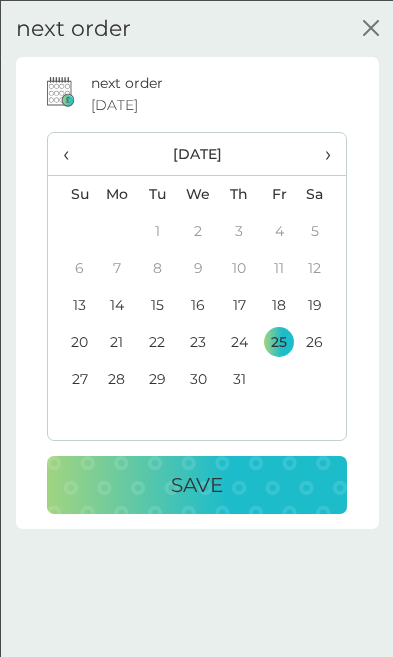 click on "25" at bounding box center (279, 341) 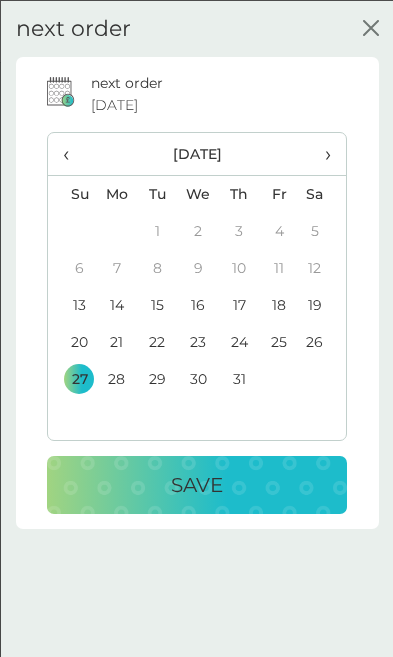 click on "next order 20 Jul 2025 ‹ July 2025 › Su Mo Tu We Th Fr Sa 29 30 1 2 3 4 5 6 7 8 9 10 11 12 13 14 15 16 17 18 19 20 21 22 23 24 25 26 27 28 29 30 31 1 2 3 4 5 6 7 8 9 Save" at bounding box center [196, 384] 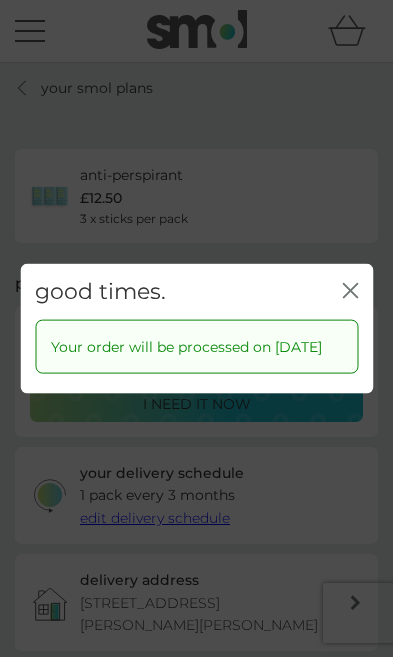 click on "good times. close" at bounding box center [196, 291] 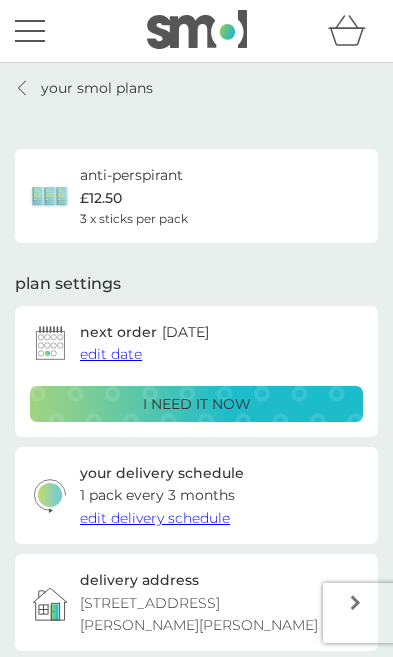 click on "i need it now" at bounding box center (196, 404) 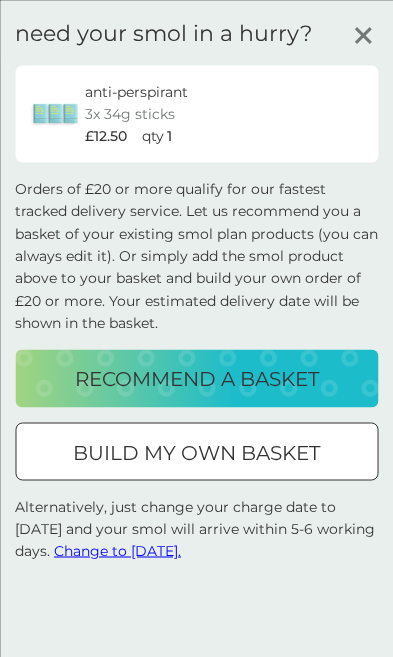 click on "build my own basket" at bounding box center (196, 451) 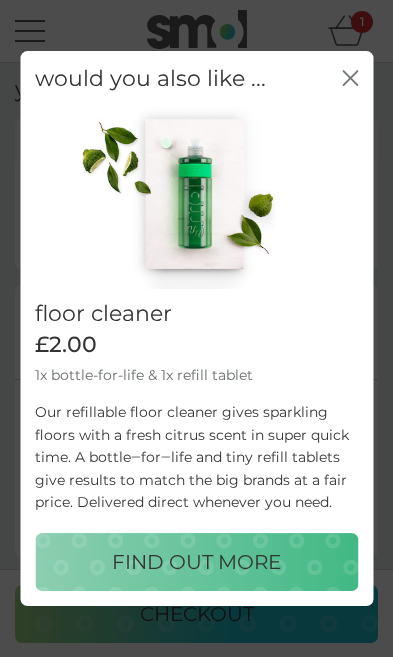 click at bounding box center [196, 198] 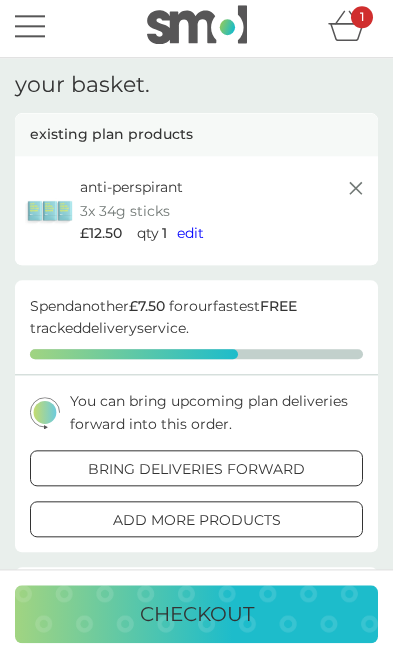 scroll, scrollTop: 0, scrollLeft: 0, axis: both 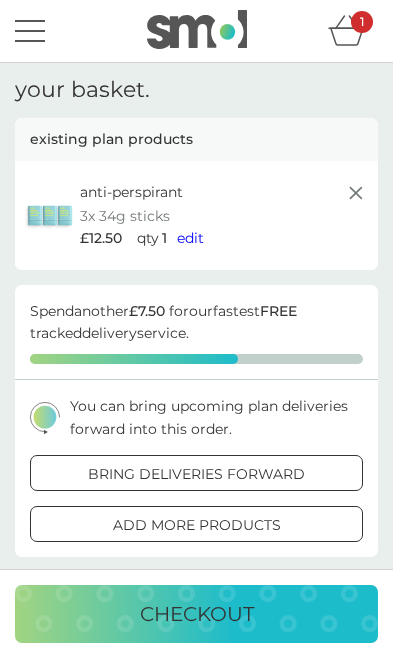 click on "checkout" at bounding box center [197, 614] 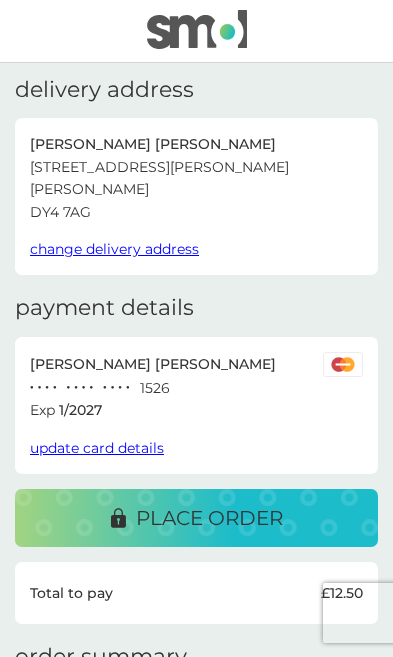 click on "place order" at bounding box center (209, 518) 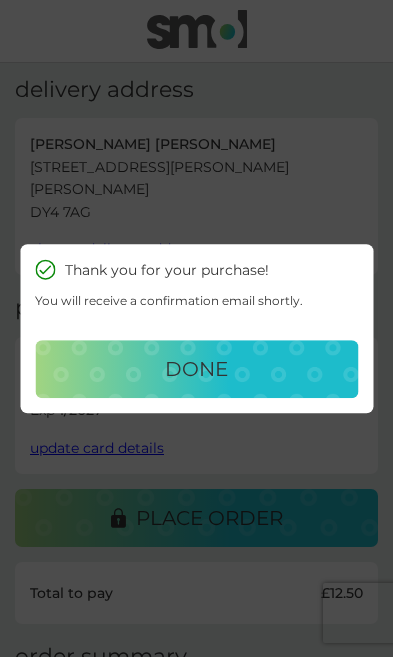 click on "done" at bounding box center [196, 369] 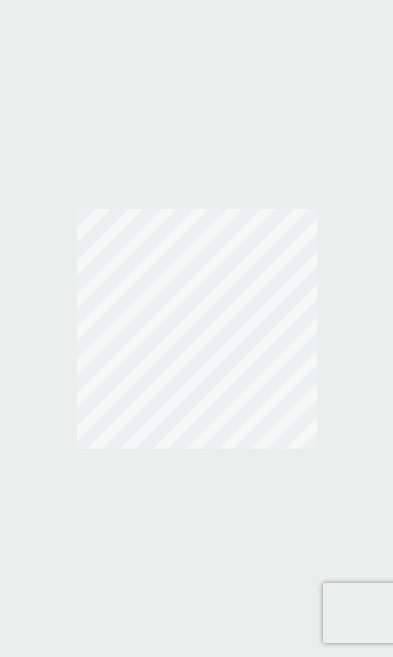 scroll, scrollTop: 0, scrollLeft: 0, axis: both 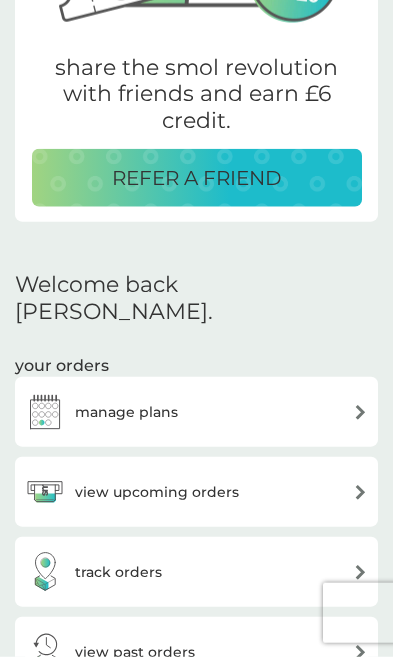 click on "manage plans" at bounding box center (196, 412) 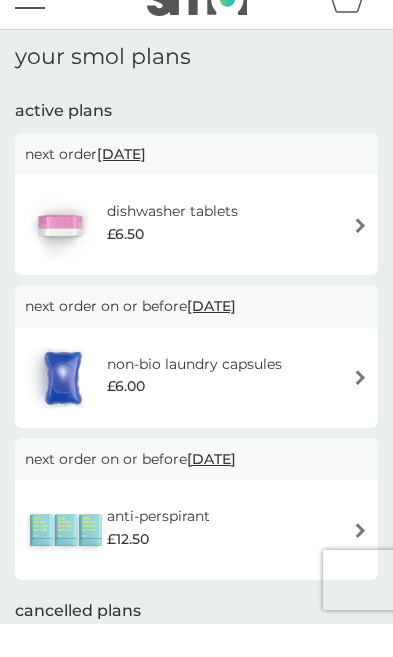 scroll, scrollTop: 33, scrollLeft: 0, axis: vertical 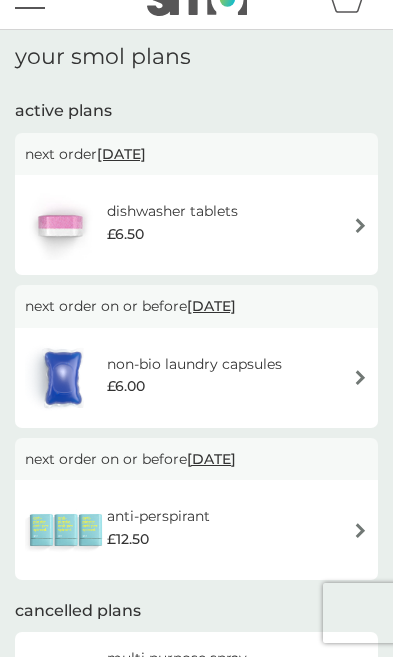 click at bounding box center (360, 530) 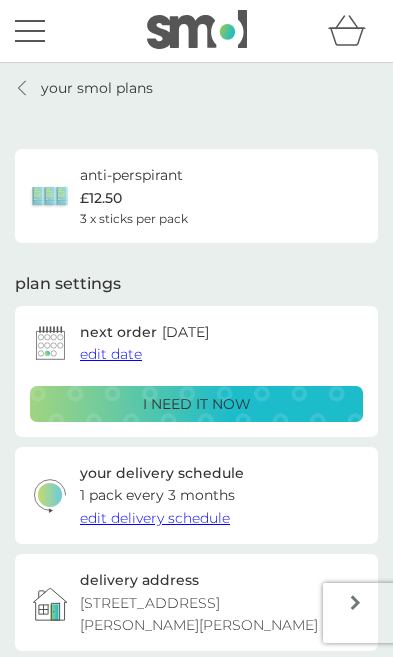 click on "edit delivery schedule" at bounding box center (155, 518) 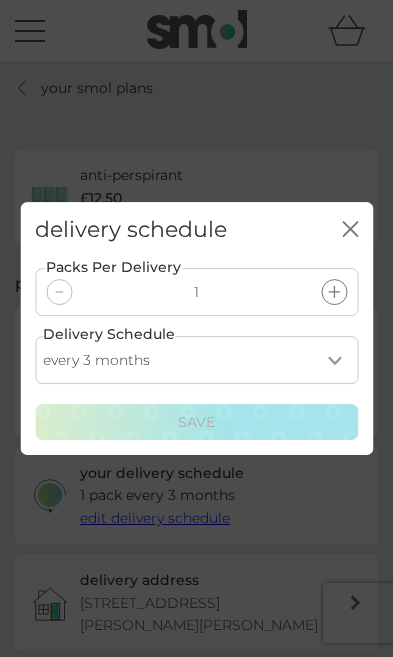 click on "every 1 month every 2 months every 3 months every 4 months every 5 months every 6 months" at bounding box center [196, 360] 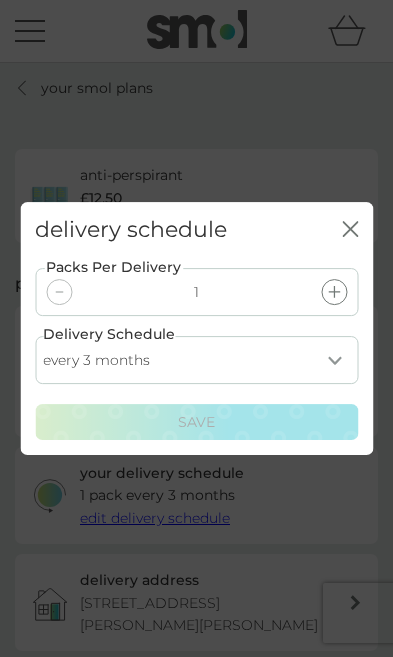 click on "close" 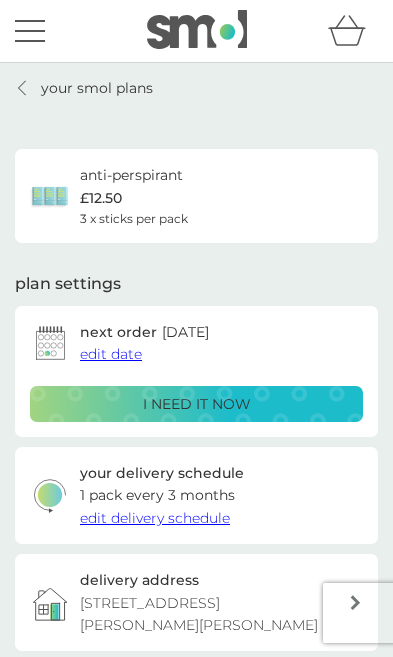 click on "edit date" at bounding box center (111, 354) 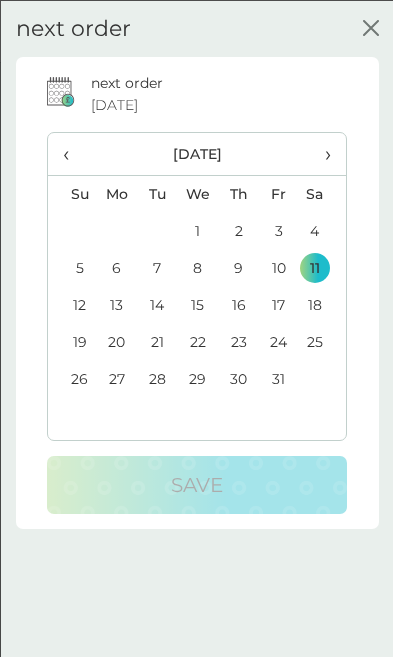 click on "25" at bounding box center [321, 341] 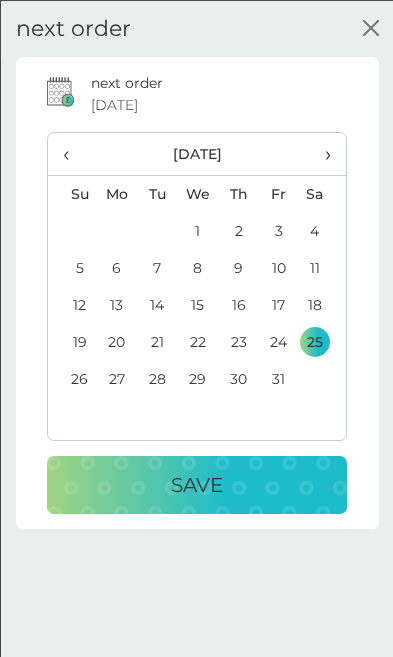 click on "25" at bounding box center [321, 341] 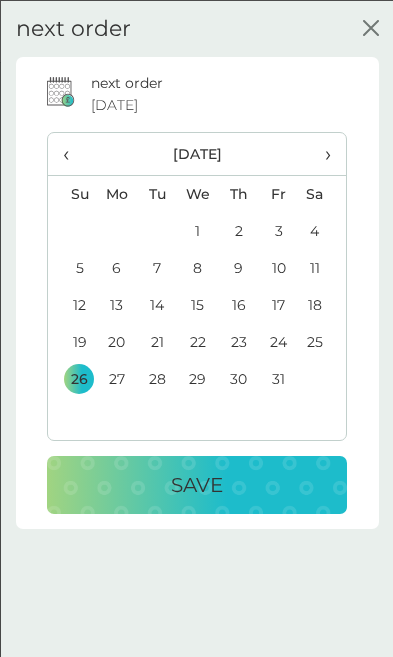 click on "26" at bounding box center [72, 378] 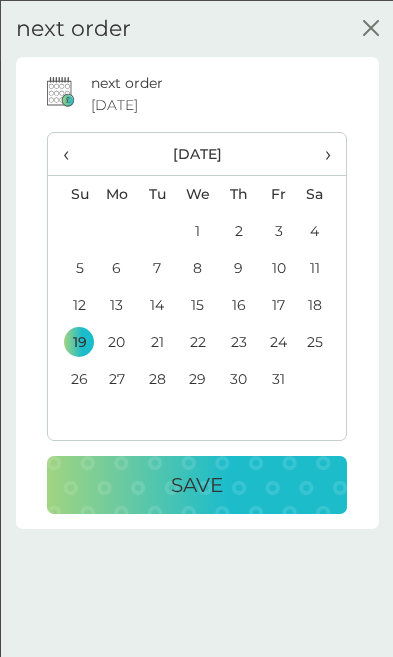 click on "Save" at bounding box center [197, 484] 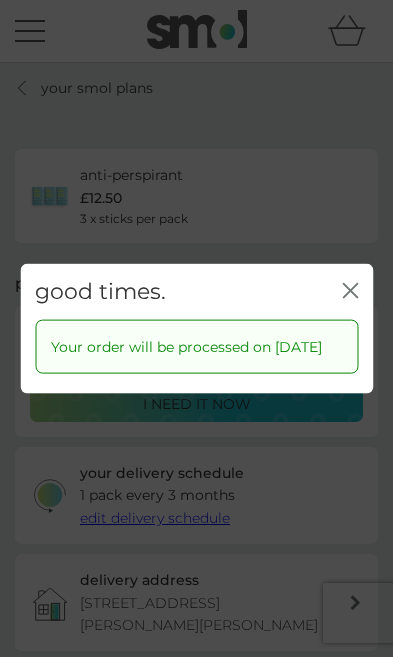 click on "good times. close" at bounding box center [196, 291] 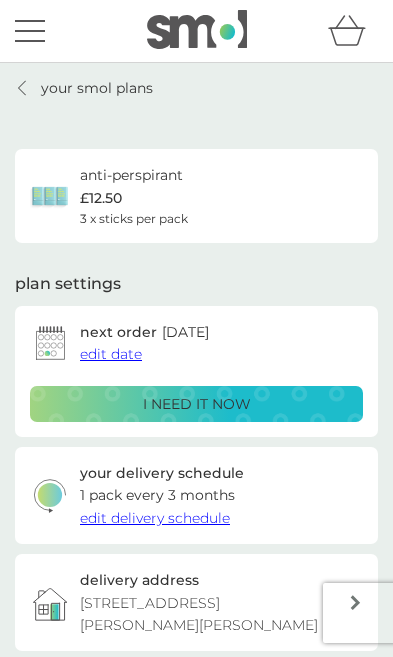 click at bounding box center (30, 31) 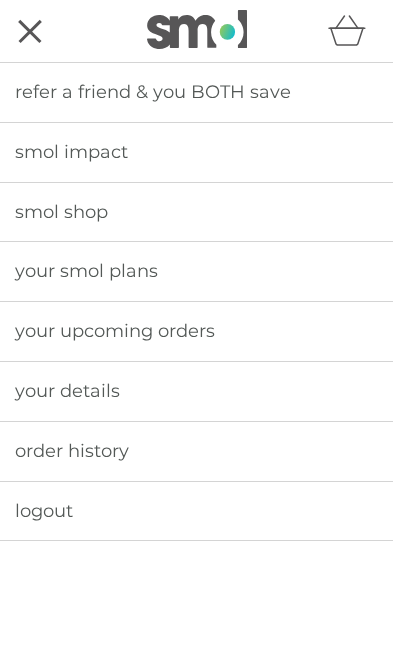 click on "smol shop" at bounding box center (196, 212) 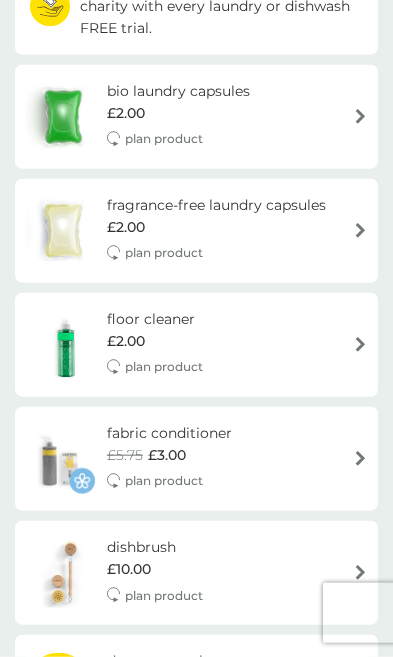 scroll, scrollTop: 344, scrollLeft: 0, axis: vertical 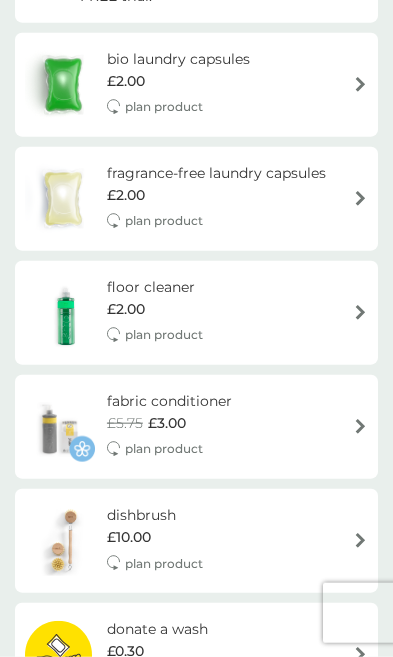 click at bounding box center (360, 312) 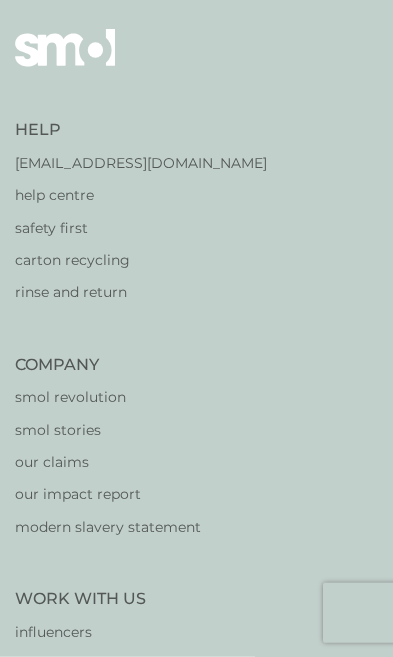 scroll, scrollTop: 33, scrollLeft: 0, axis: vertical 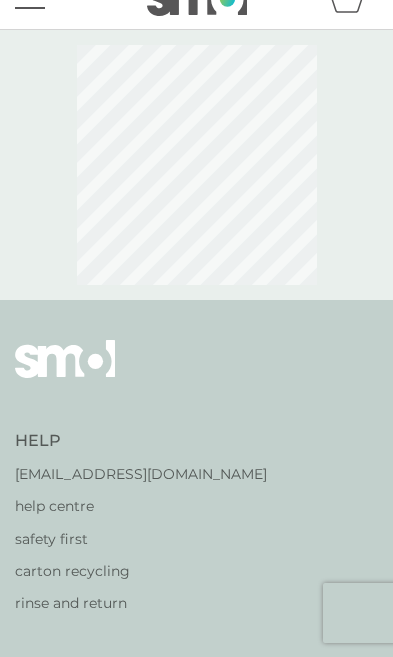 select on "84" 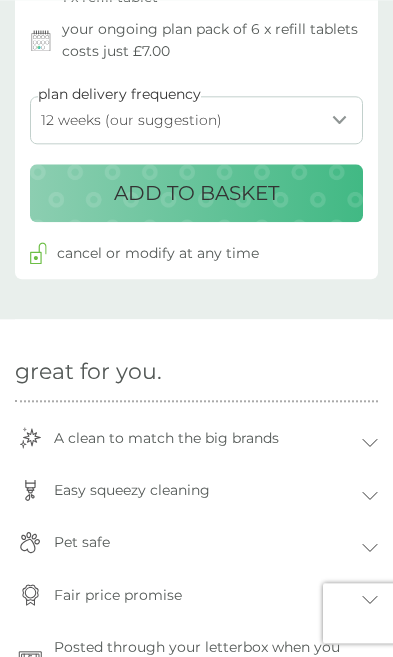 scroll, scrollTop: 1039, scrollLeft: 0, axis: vertical 